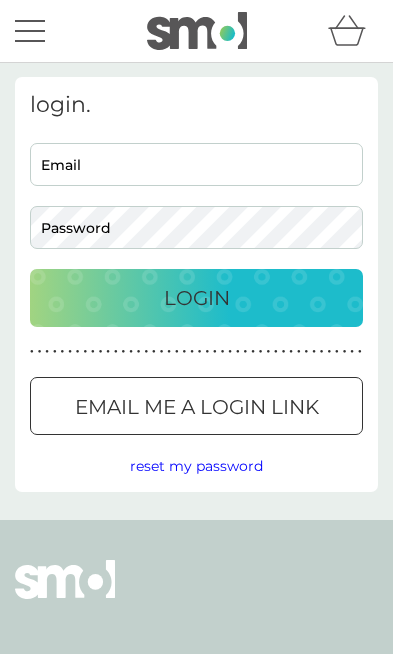 scroll, scrollTop: 0, scrollLeft: 0, axis: both 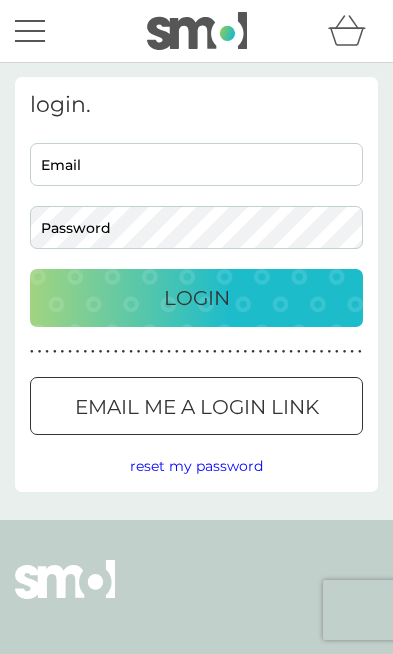 click on "Email" at bounding box center (196, 164) 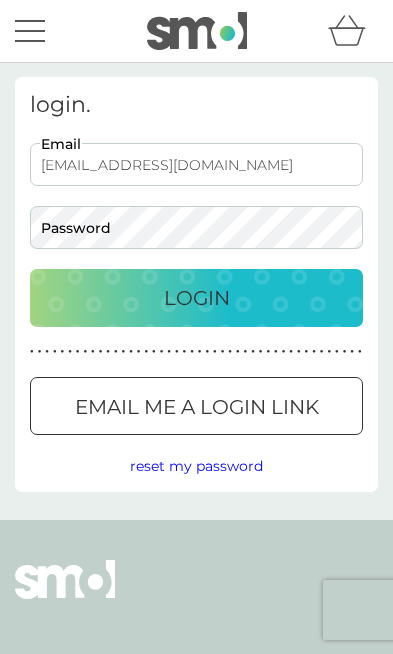 type on "[EMAIL_ADDRESS][DOMAIN_NAME]" 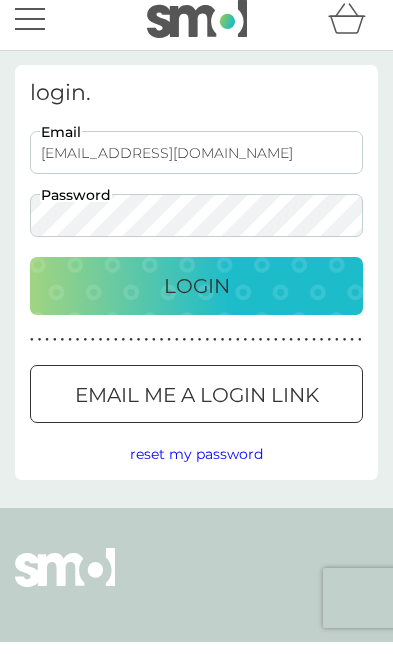 click on "Login" at bounding box center [197, 298] 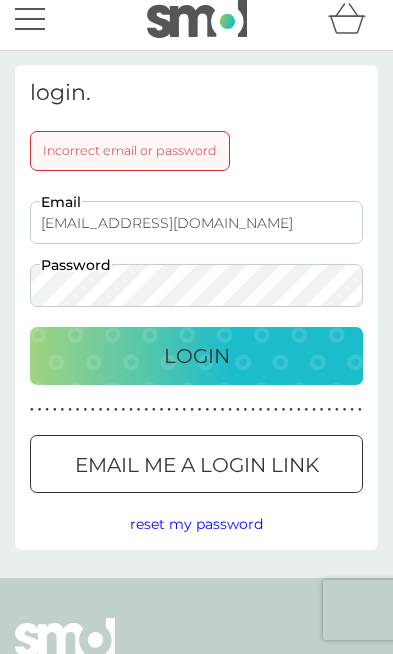 scroll, scrollTop: 11, scrollLeft: 0, axis: vertical 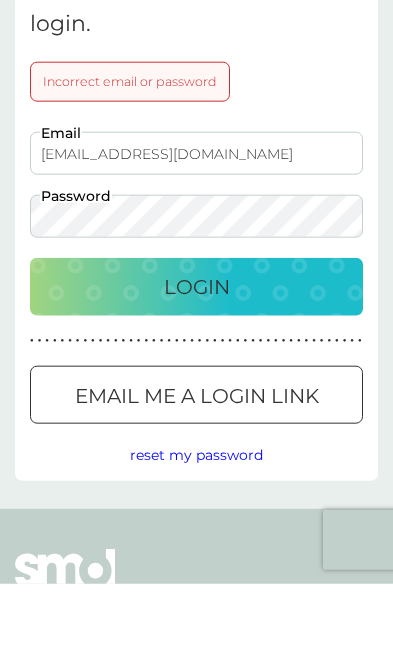 click on "Login" at bounding box center [196, 357] 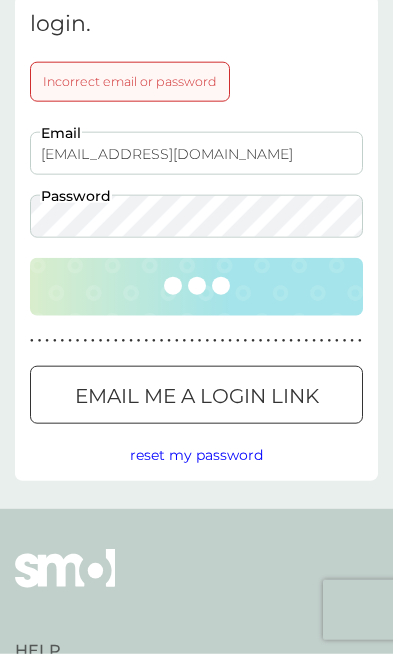 scroll, scrollTop: 82, scrollLeft: 0, axis: vertical 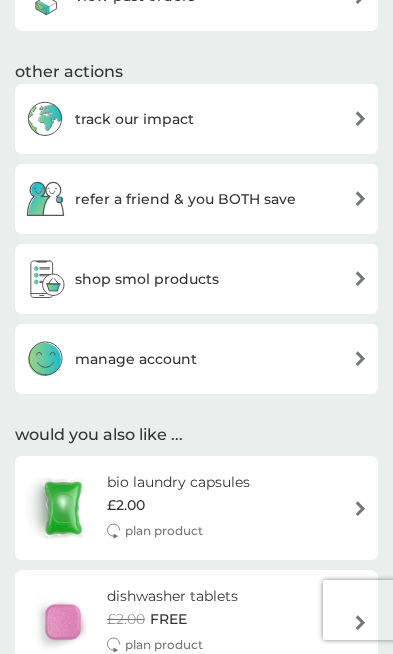 click on "manage account" at bounding box center (196, 359) 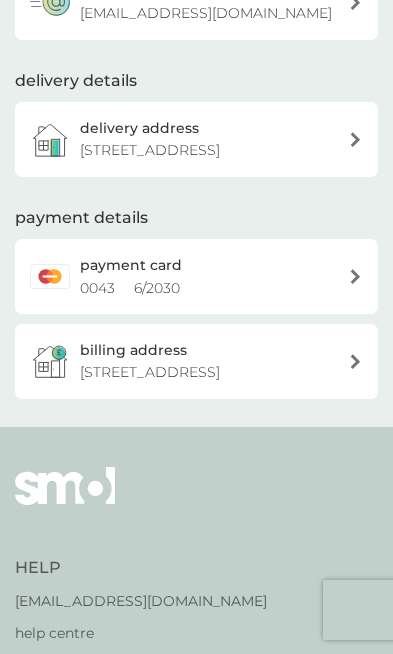 scroll, scrollTop: 0, scrollLeft: 0, axis: both 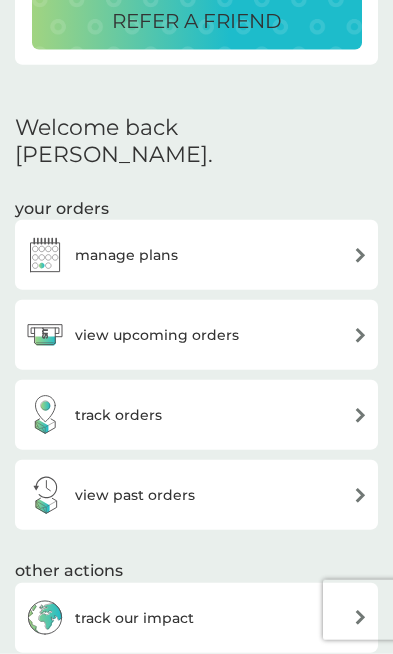 click on "track orders" at bounding box center (196, 415) 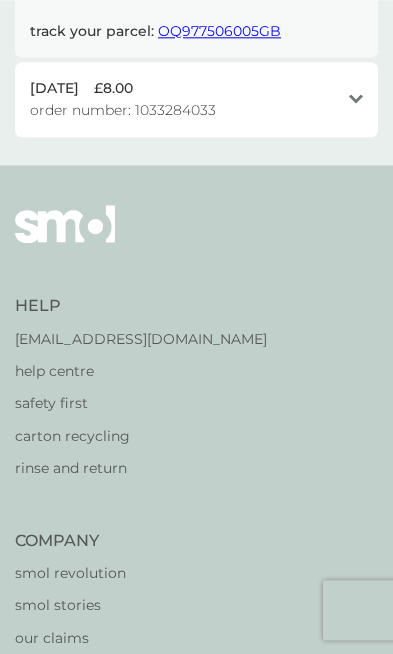 scroll, scrollTop: 0, scrollLeft: 0, axis: both 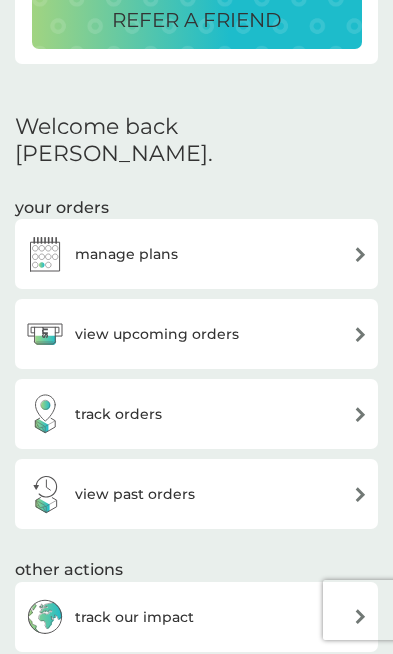 click on "manage plans" at bounding box center [196, 254] 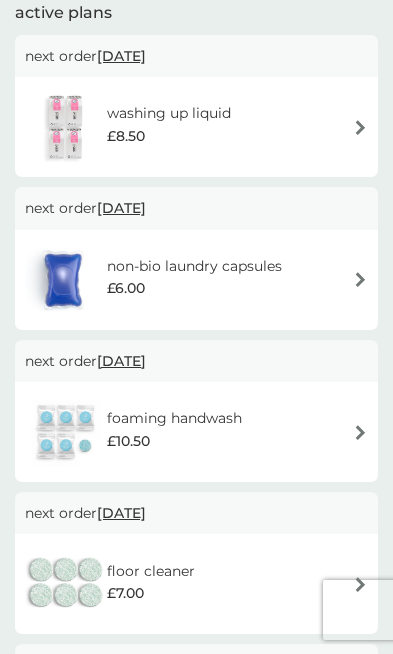 scroll, scrollTop: 131, scrollLeft: 0, axis: vertical 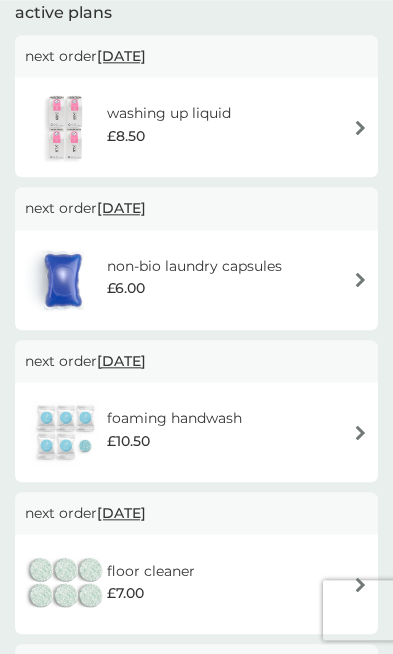 click at bounding box center [360, 432] 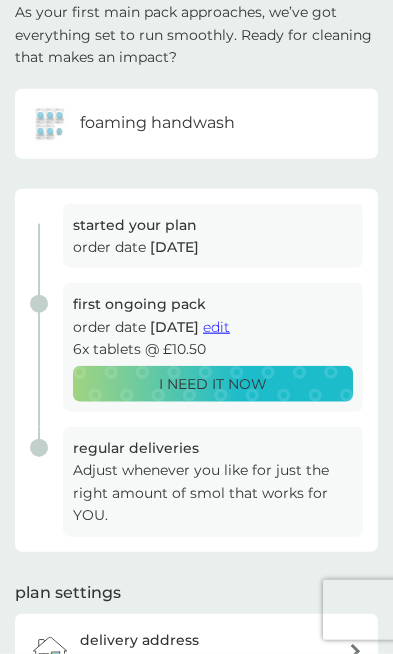 scroll, scrollTop: 129, scrollLeft: 0, axis: vertical 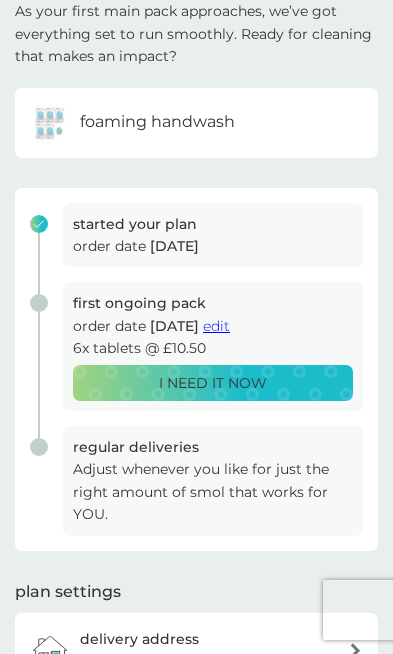 click on "I NEED IT NOW" at bounding box center [213, 383] 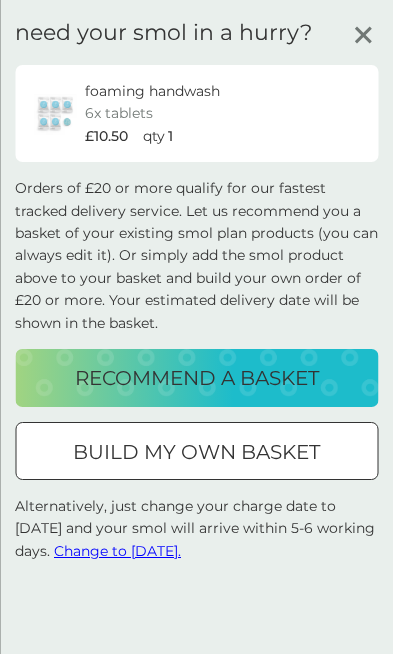 click on "build my own basket" at bounding box center [196, 452] 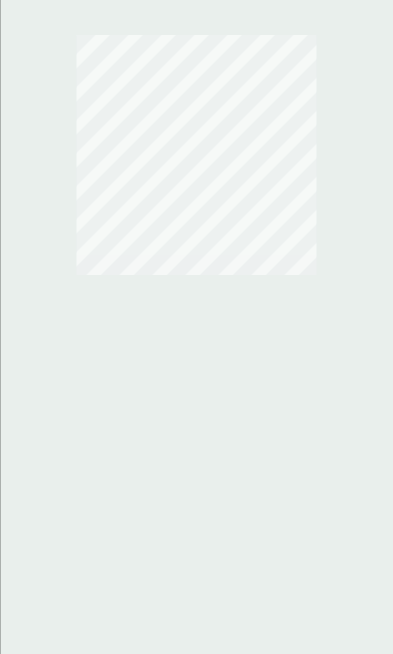 scroll, scrollTop: 0, scrollLeft: 0, axis: both 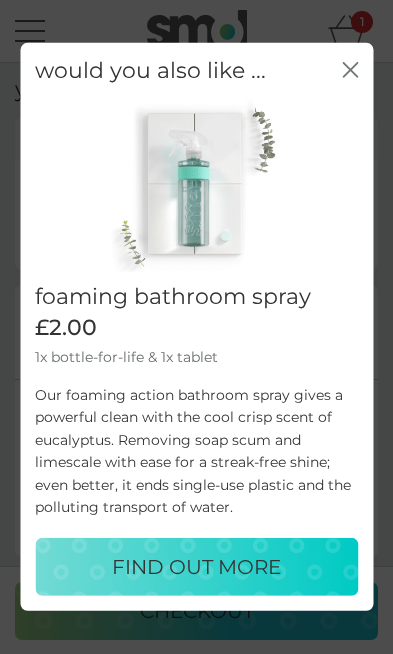 click on "FIND OUT MORE" at bounding box center (196, 567) 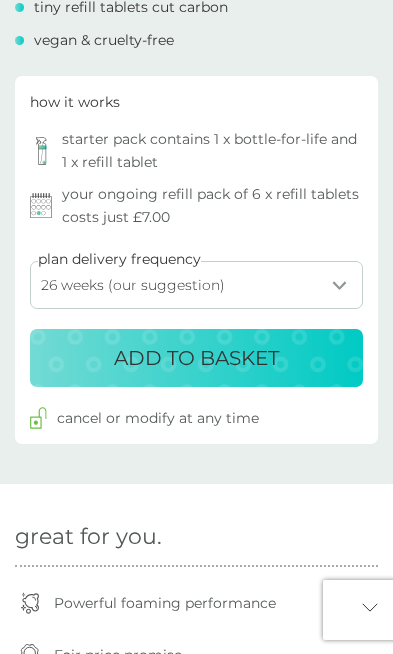 scroll, scrollTop: 880, scrollLeft: 0, axis: vertical 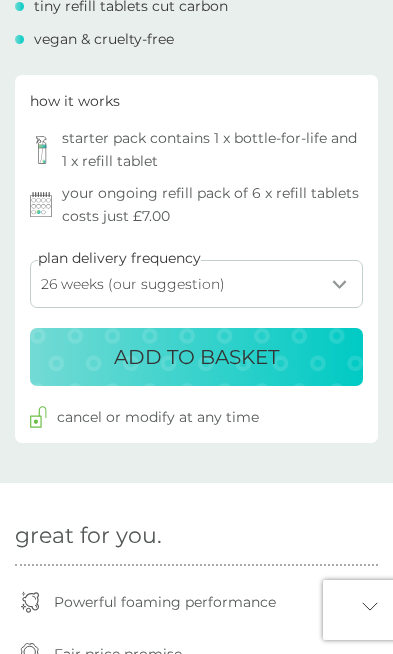 click on "ADD TO BASKET" at bounding box center [196, 357] 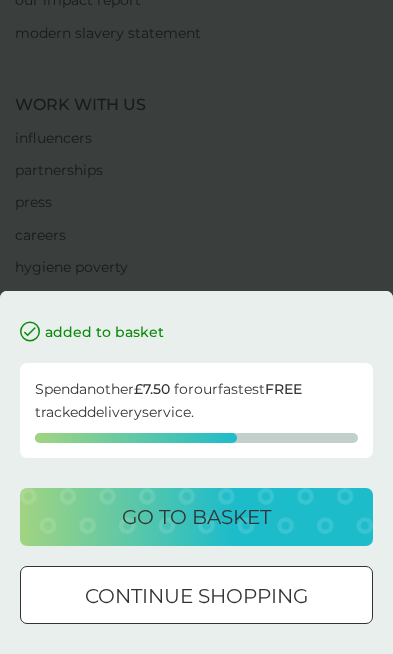 scroll, scrollTop: 0, scrollLeft: 0, axis: both 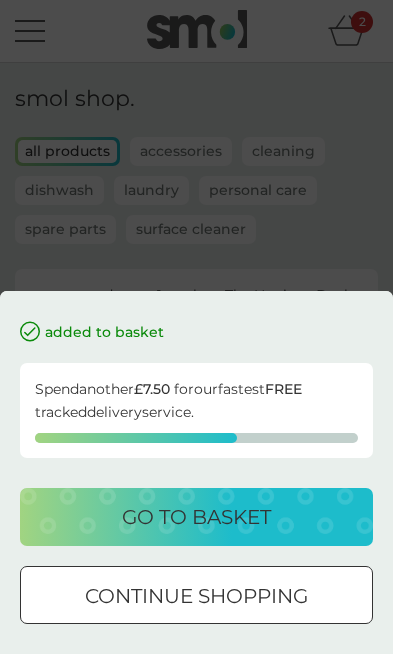 click on "go to basket" at bounding box center [196, 517] 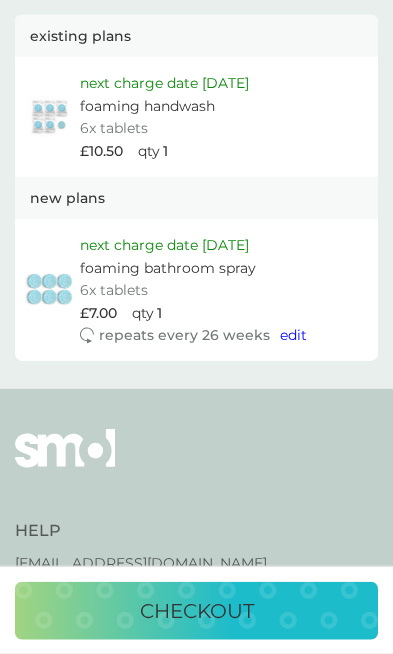scroll, scrollTop: 1012, scrollLeft: 0, axis: vertical 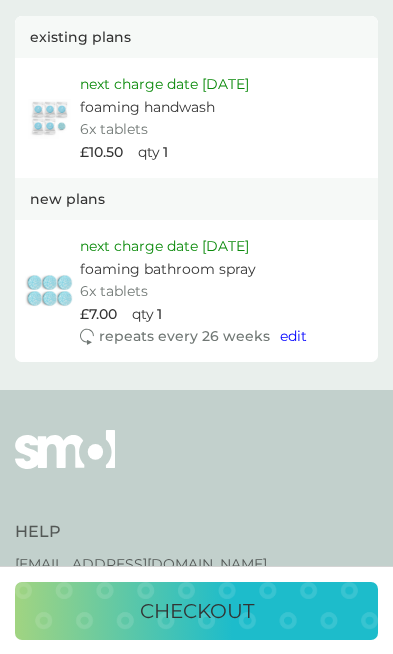 click on "checkout" at bounding box center [197, 611] 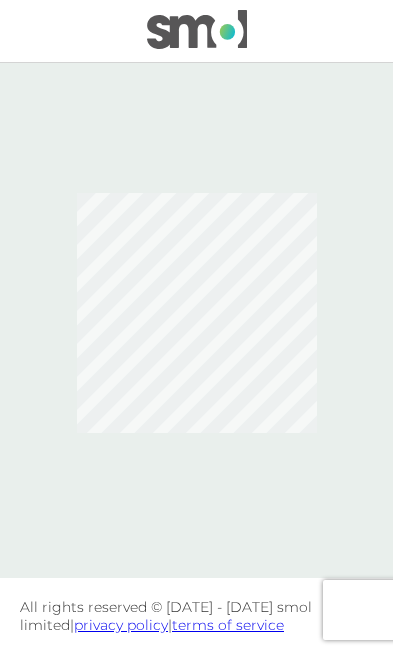 scroll, scrollTop: 0, scrollLeft: 0, axis: both 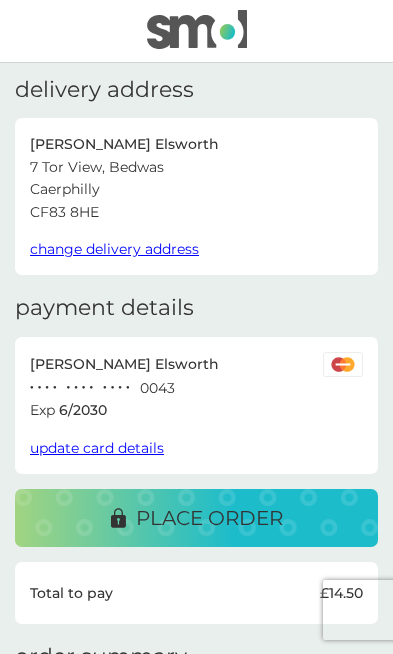 click on "place order" at bounding box center [209, 518] 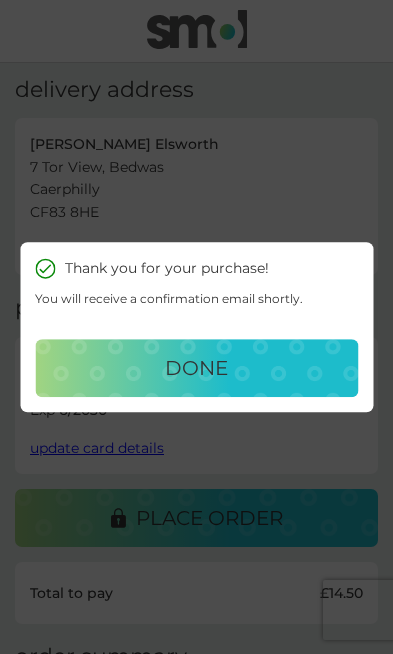 click on "done" at bounding box center [196, 368] 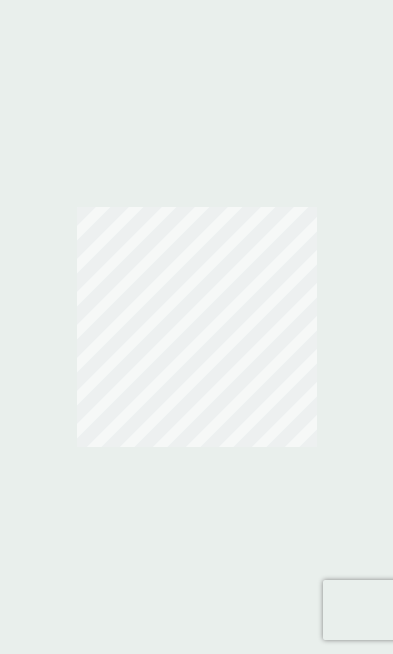 scroll, scrollTop: 0, scrollLeft: 0, axis: both 